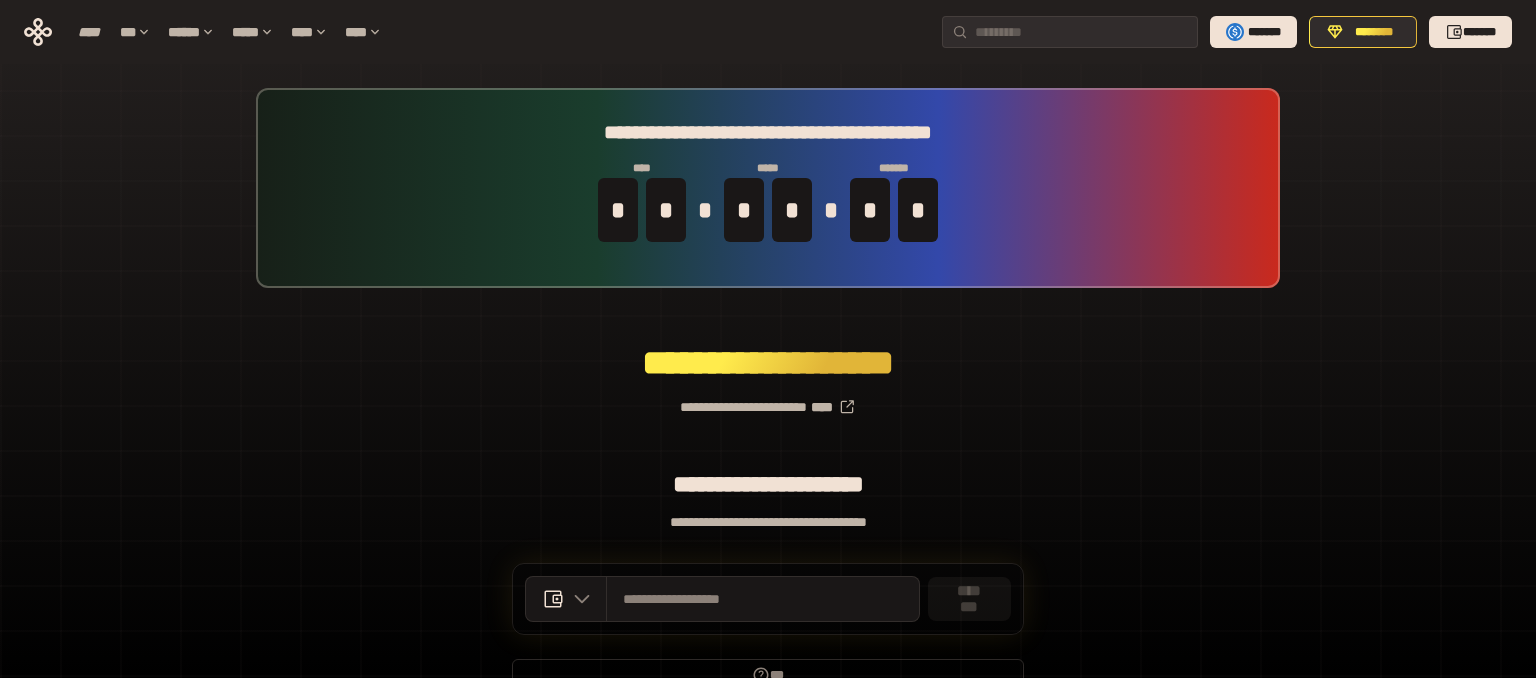 scroll, scrollTop: 0, scrollLeft: 0, axis: both 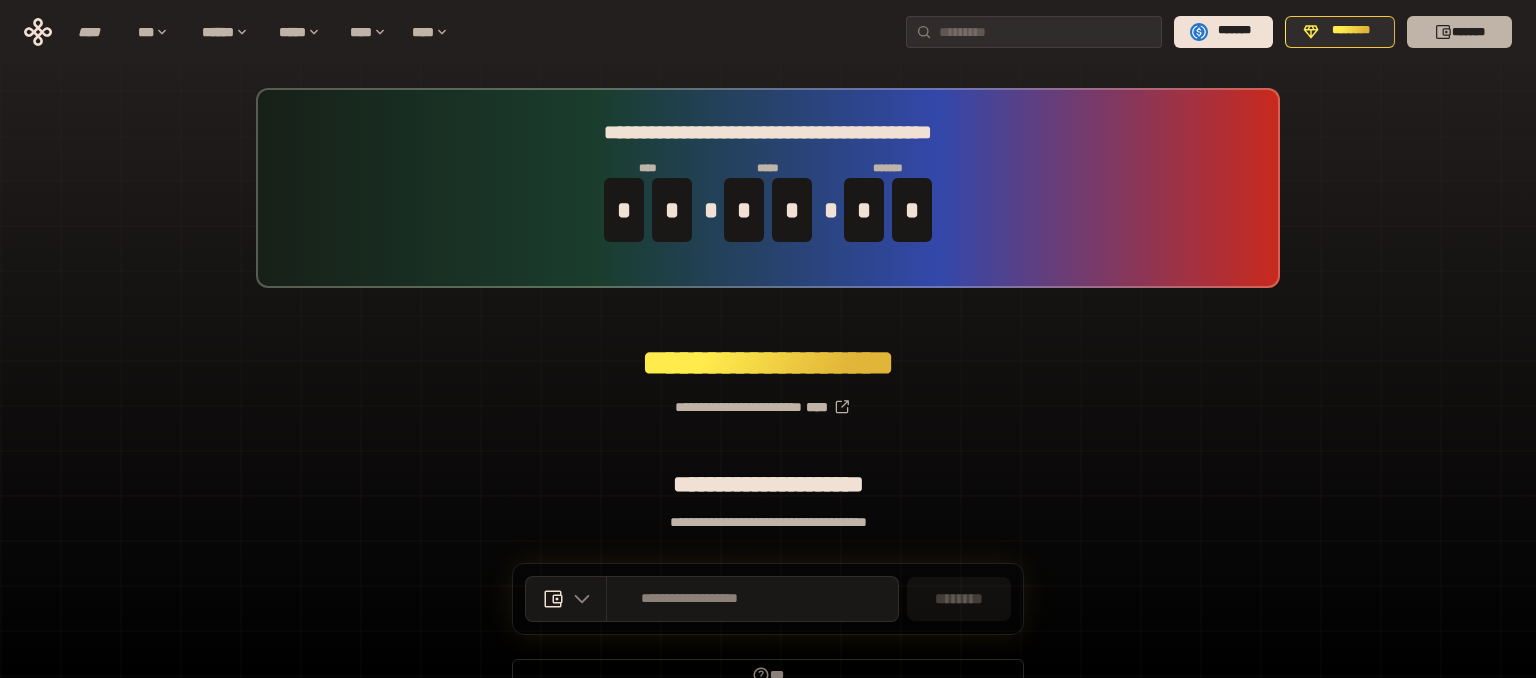 click on "*******" at bounding box center (1459, 32) 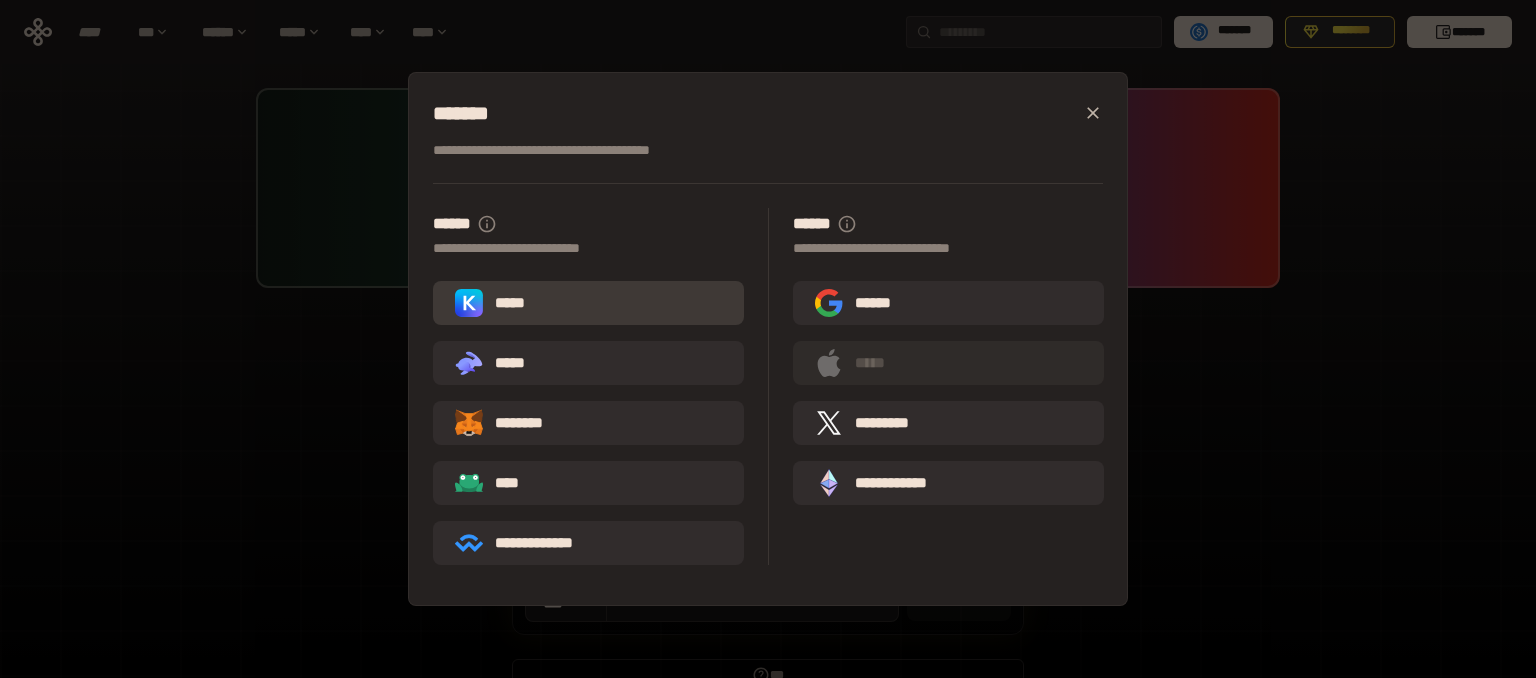 click on "*****" at bounding box center (494, 303) 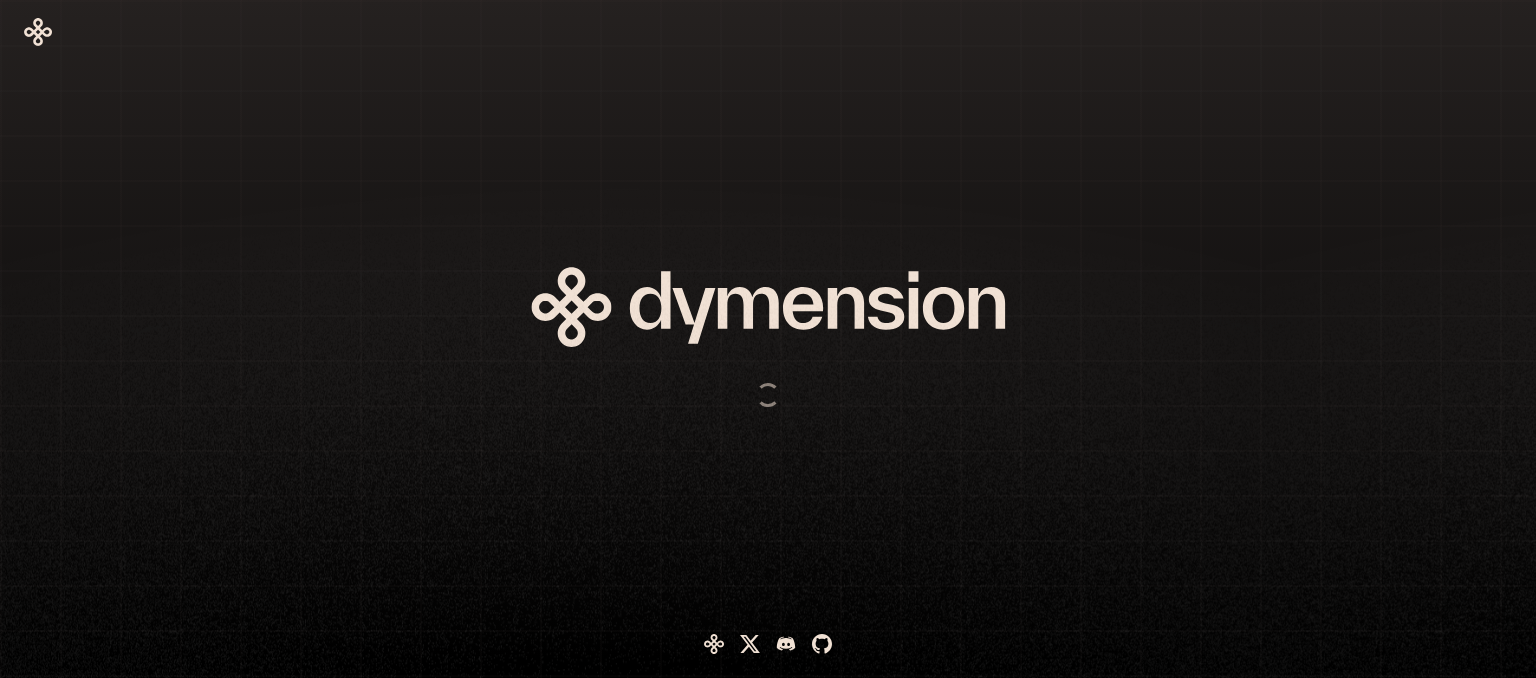 scroll, scrollTop: 0, scrollLeft: 0, axis: both 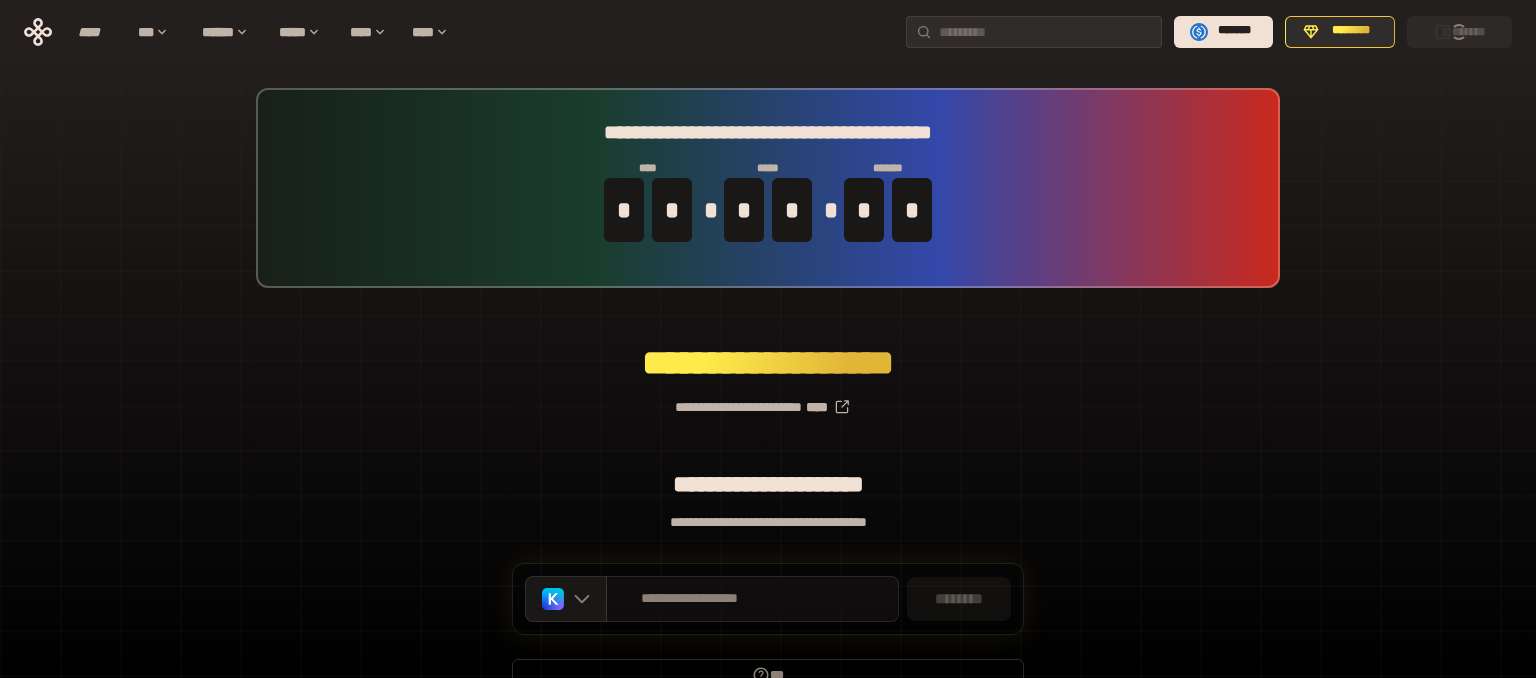 click on "**********" at bounding box center [752, 599] 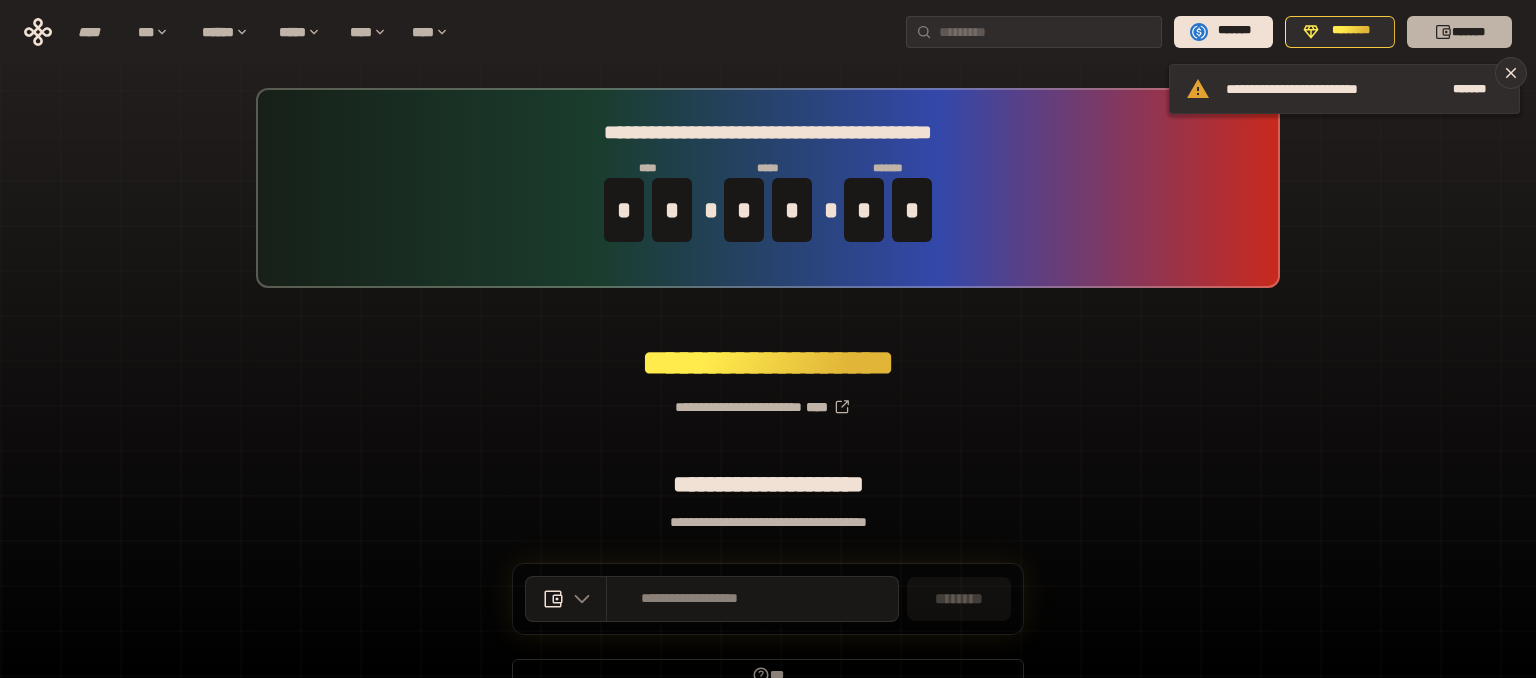 click on "*******" at bounding box center (1459, 32) 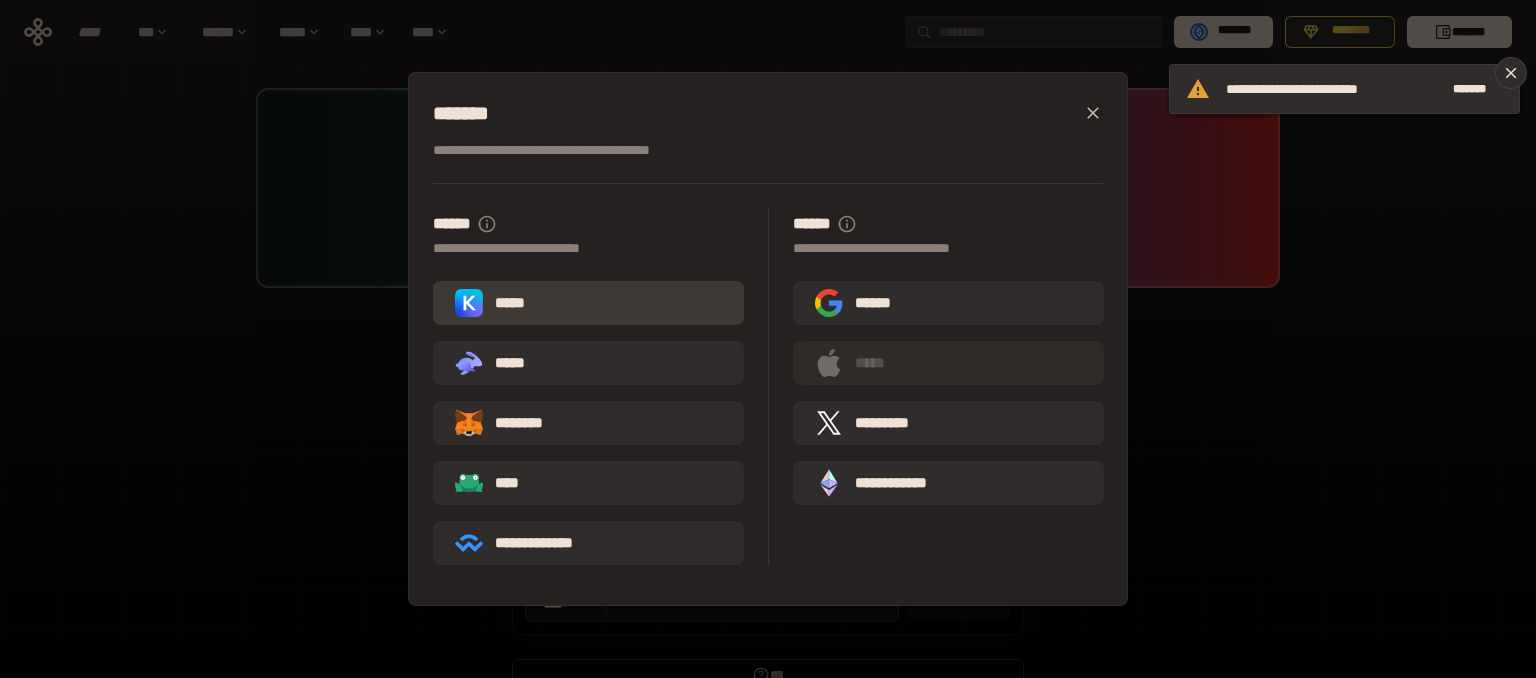 click on "*****" at bounding box center [588, 303] 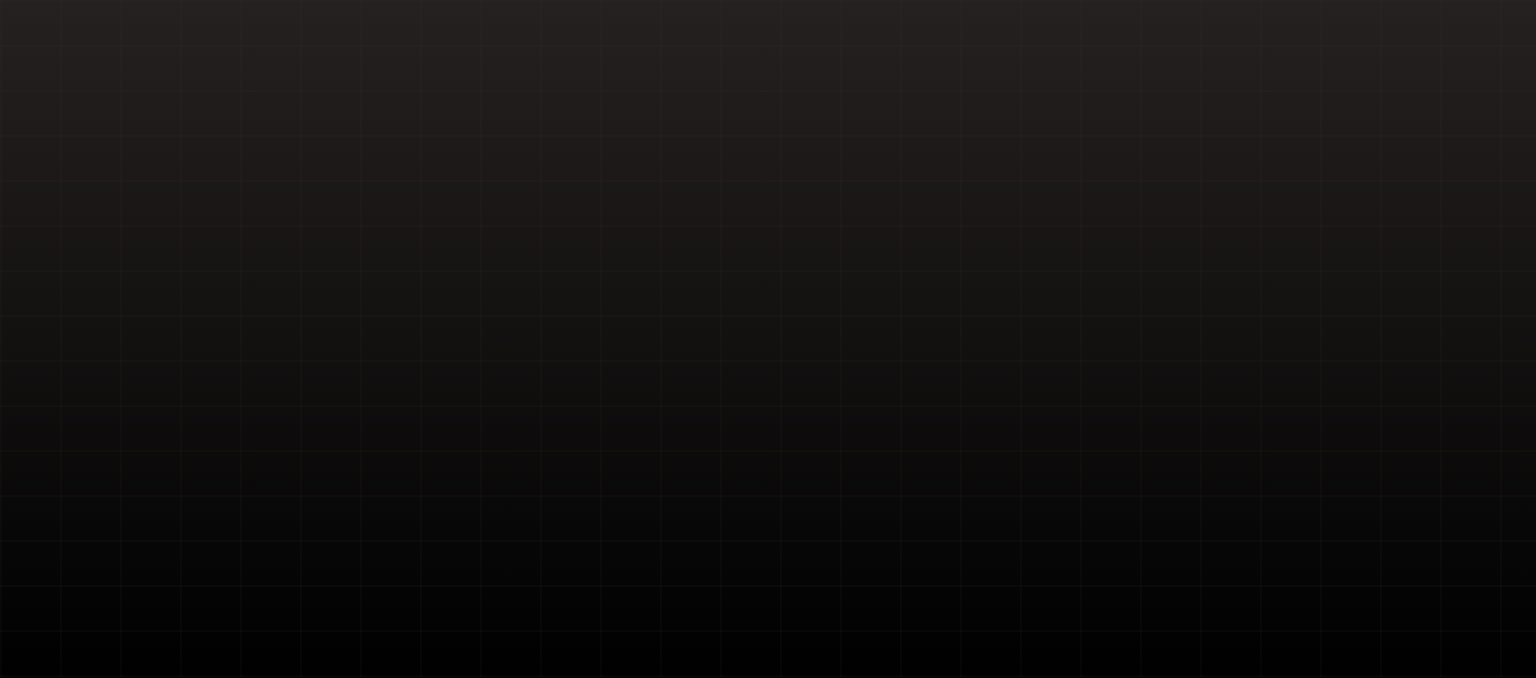 scroll, scrollTop: 0, scrollLeft: 0, axis: both 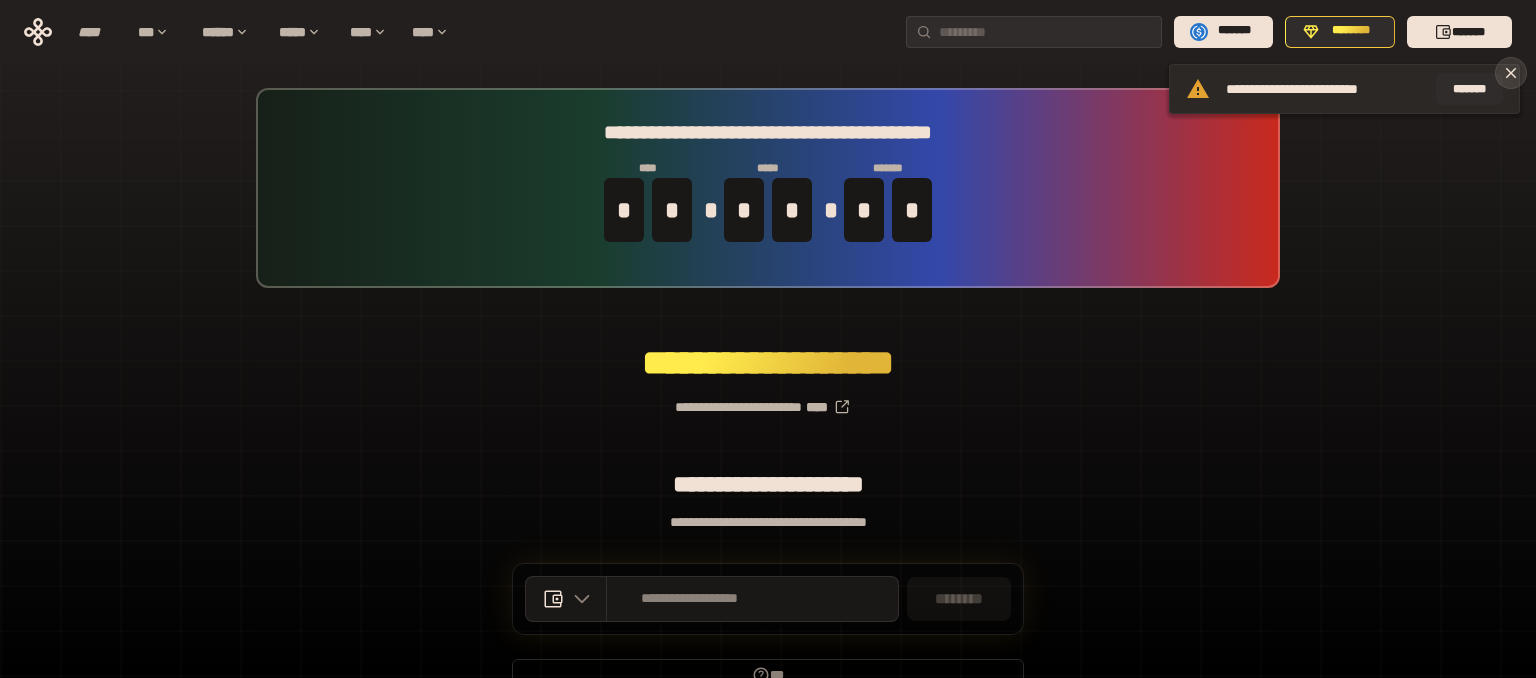 click 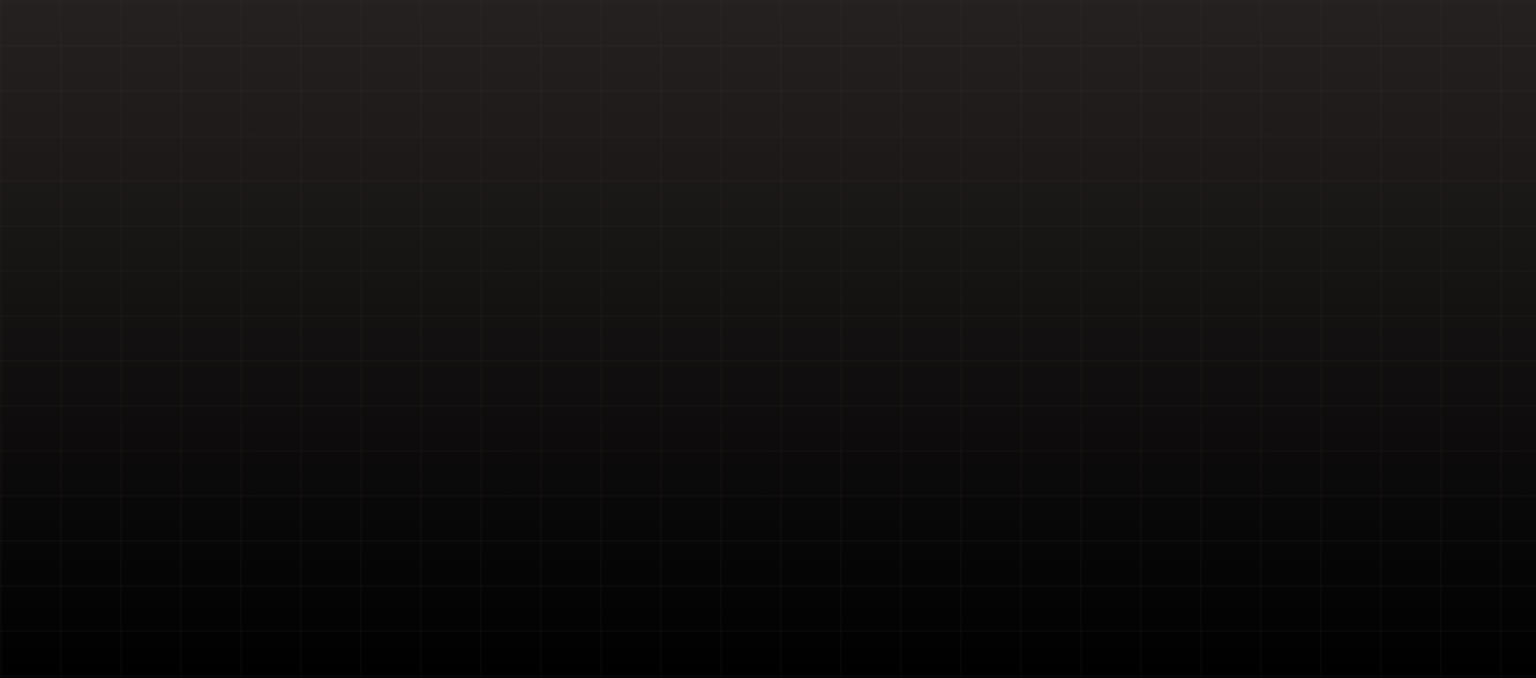 scroll, scrollTop: 0, scrollLeft: 0, axis: both 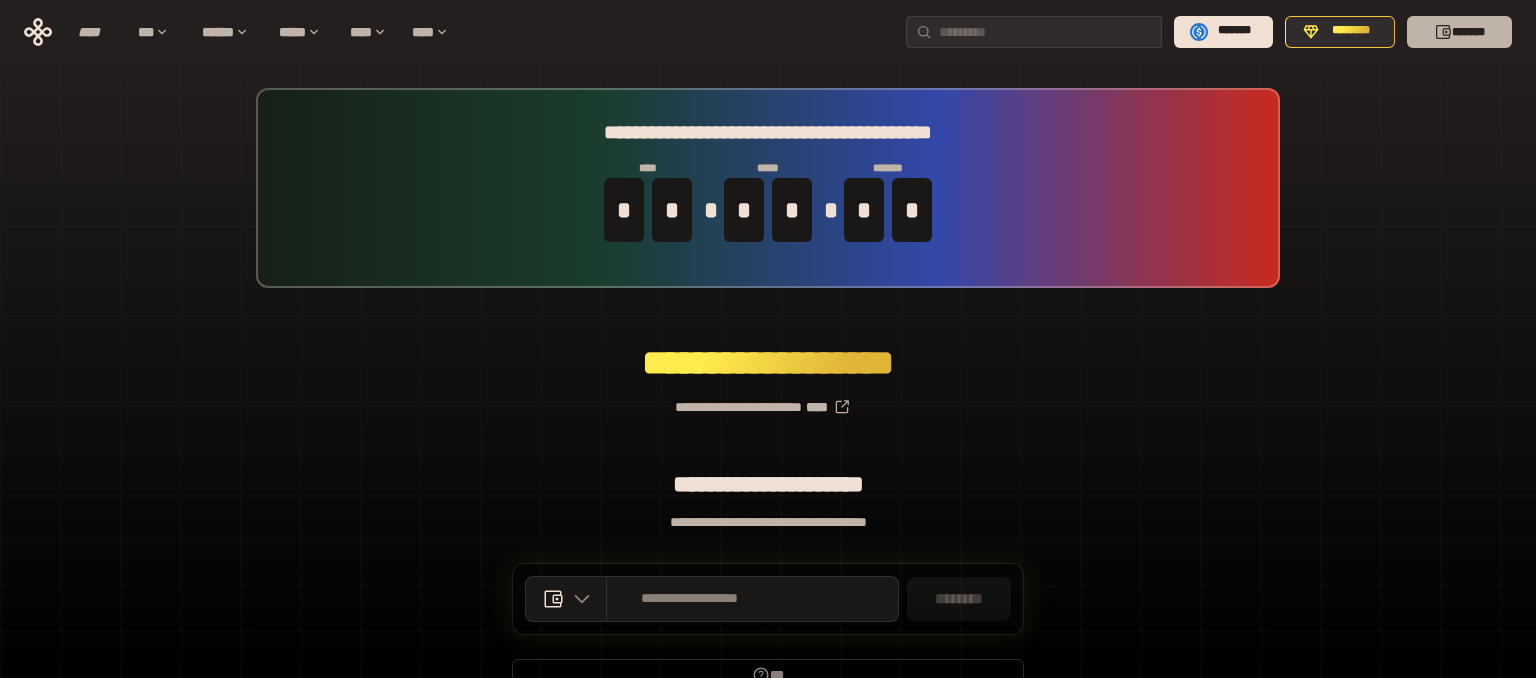 click on "*******" at bounding box center (1459, 32) 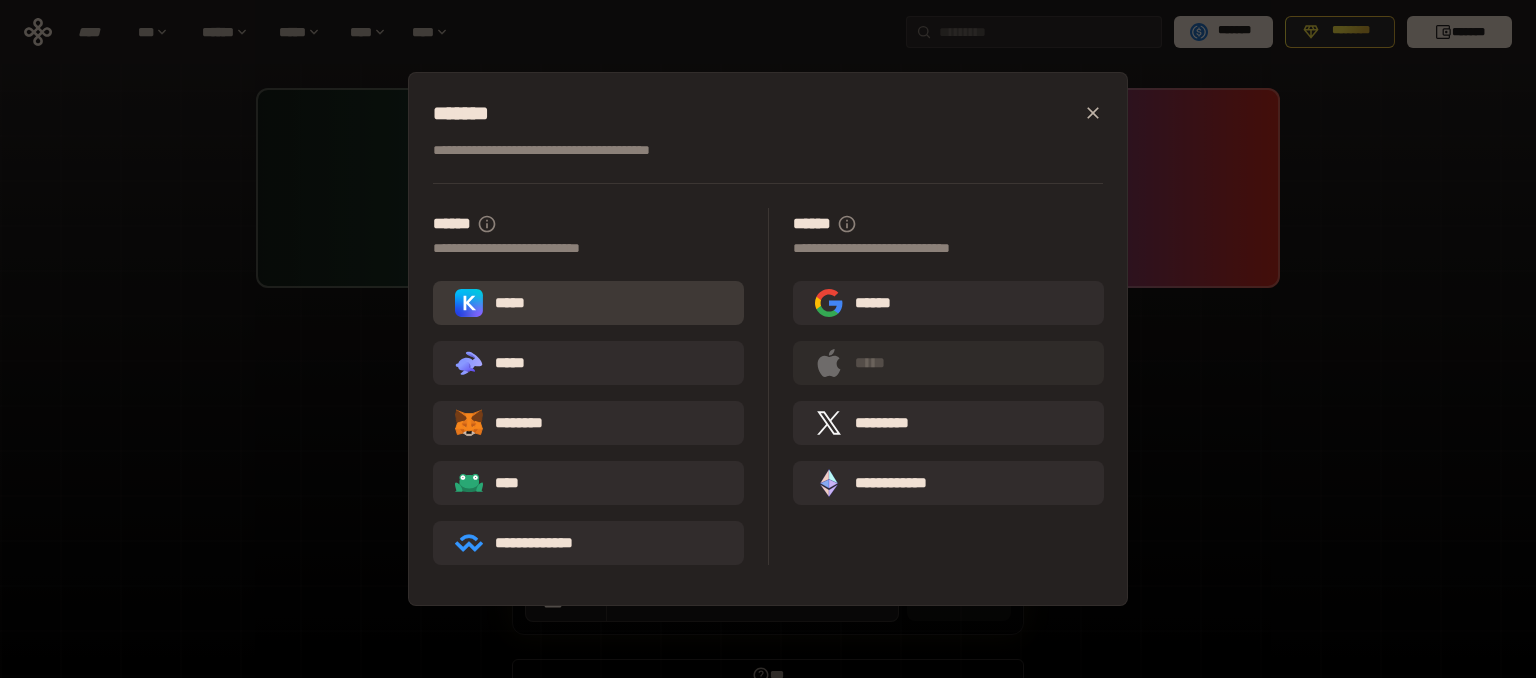 click on "*****" at bounding box center (494, 303) 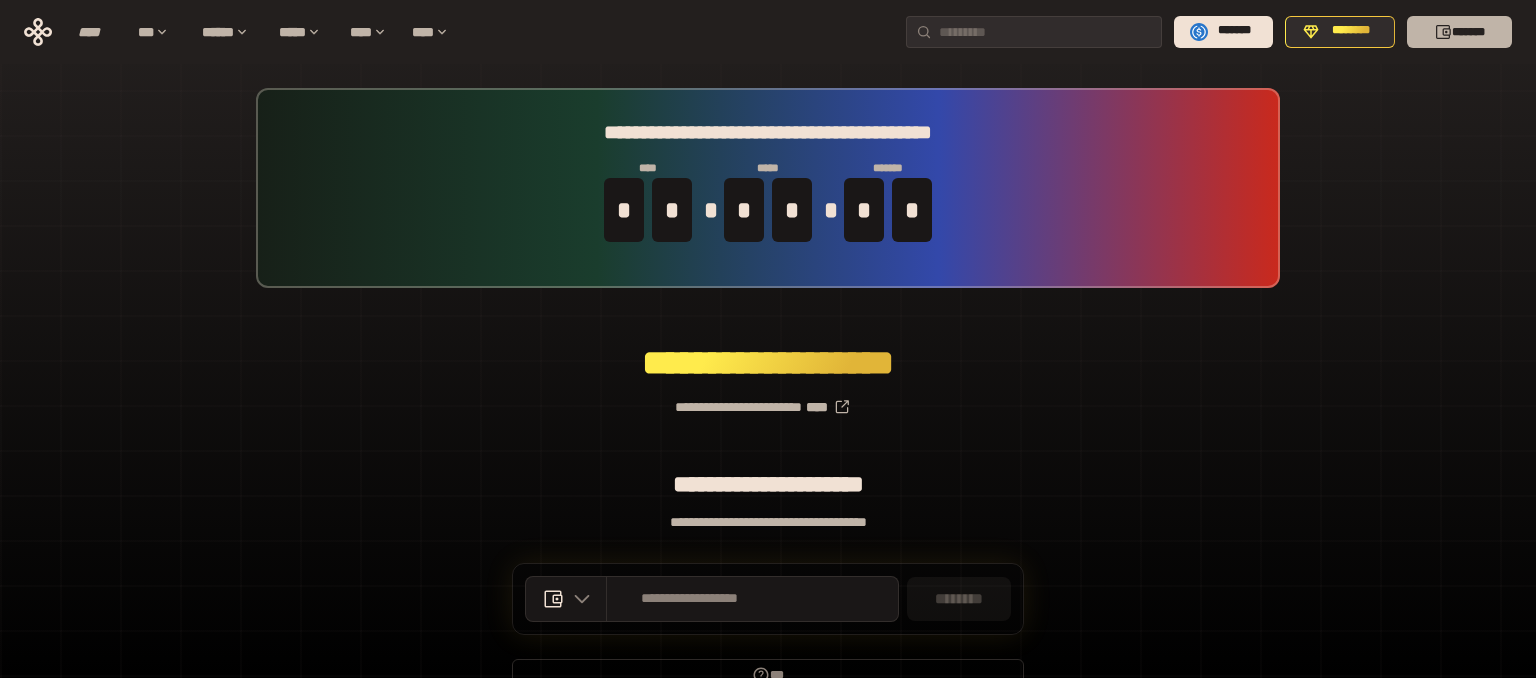 click on "*******" at bounding box center [1459, 32] 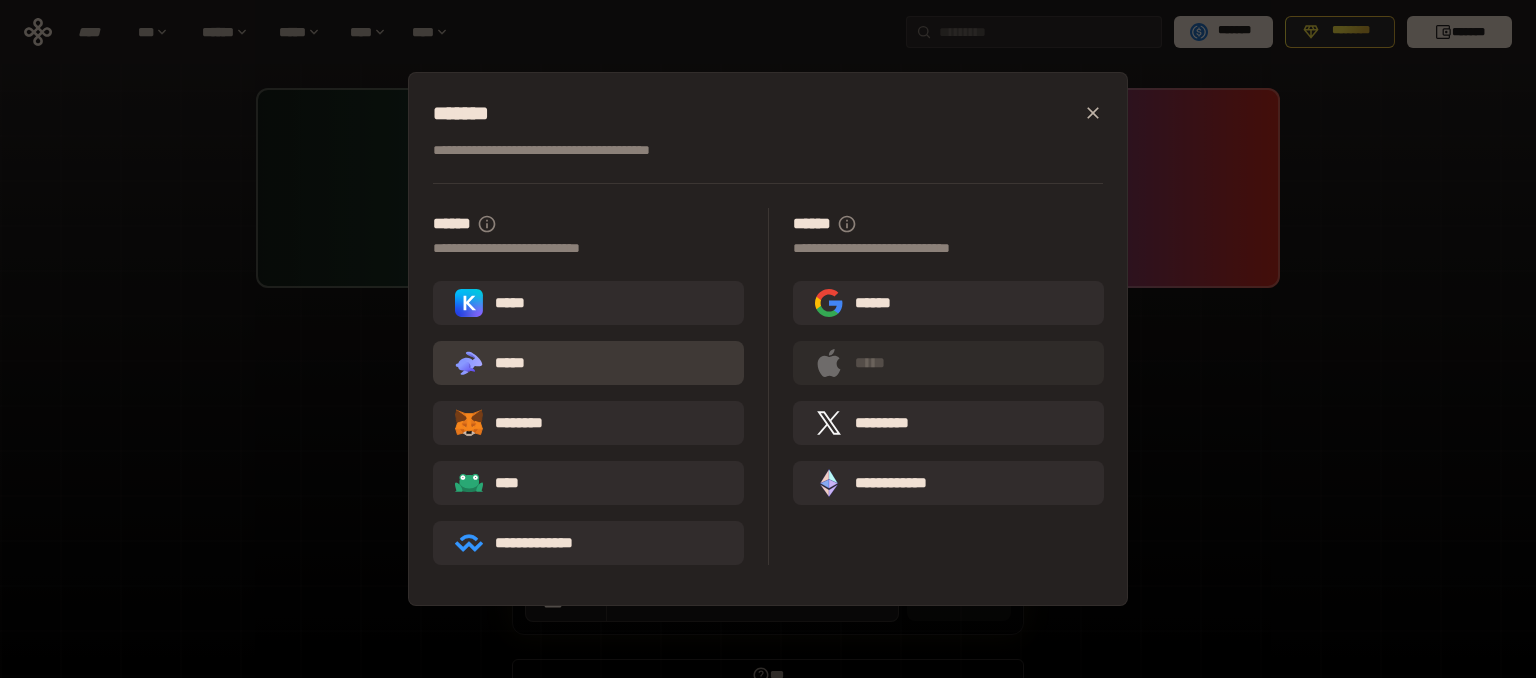 click on ".st0{fill:url(#SVGID_1_);}
.st1{fill-rule:evenodd;clip-rule:evenodd;fill:url(#SVGID_00000161597173617360504640000012432366591255278478_);}
.st2{fill-rule:evenodd;clip-rule:evenodd;fill:url(#SVGID_00000021803777515098205300000017382971856690286485_);}
.st3{fill:url(#SVGID_00000031192219548086493050000012287181694732331425_);}
*****" at bounding box center [588, 363] 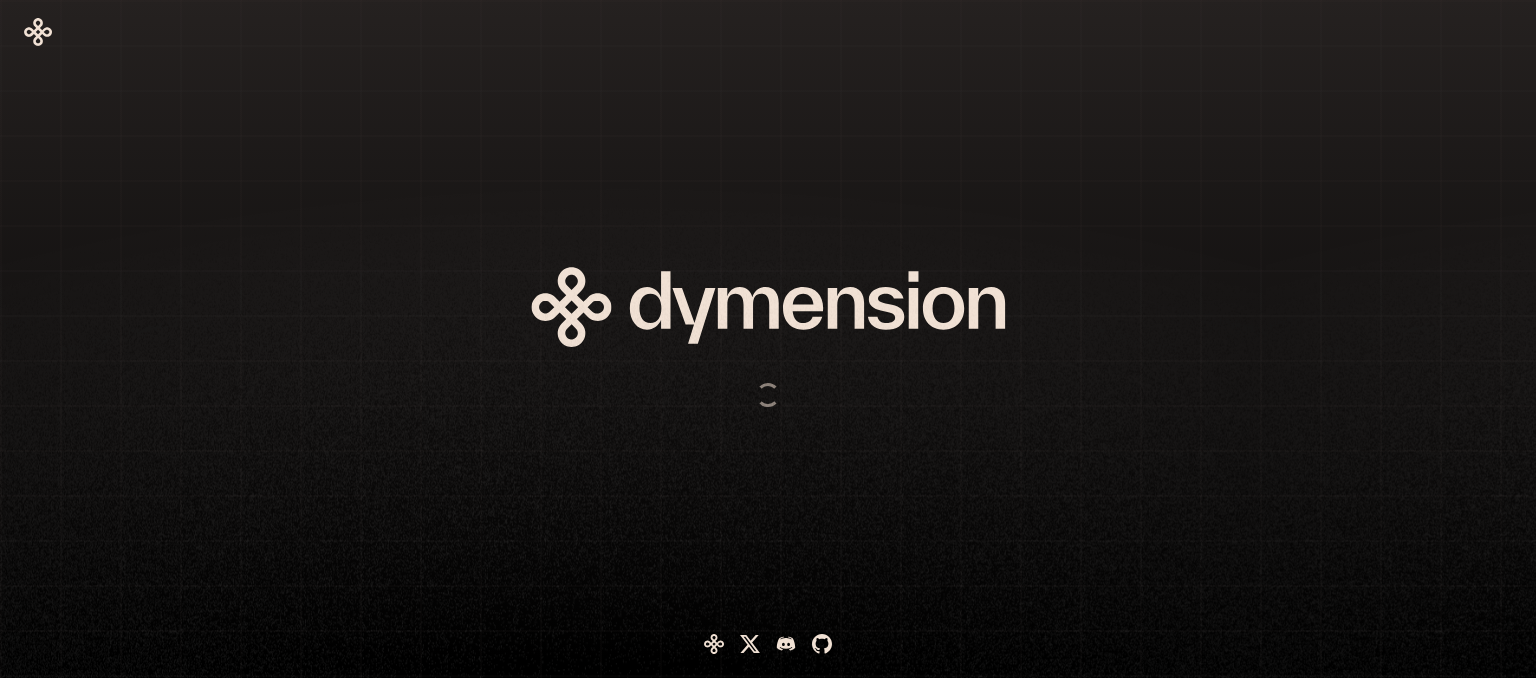 scroll, scrollTop: 0, scrollLeft: 0, axis: both 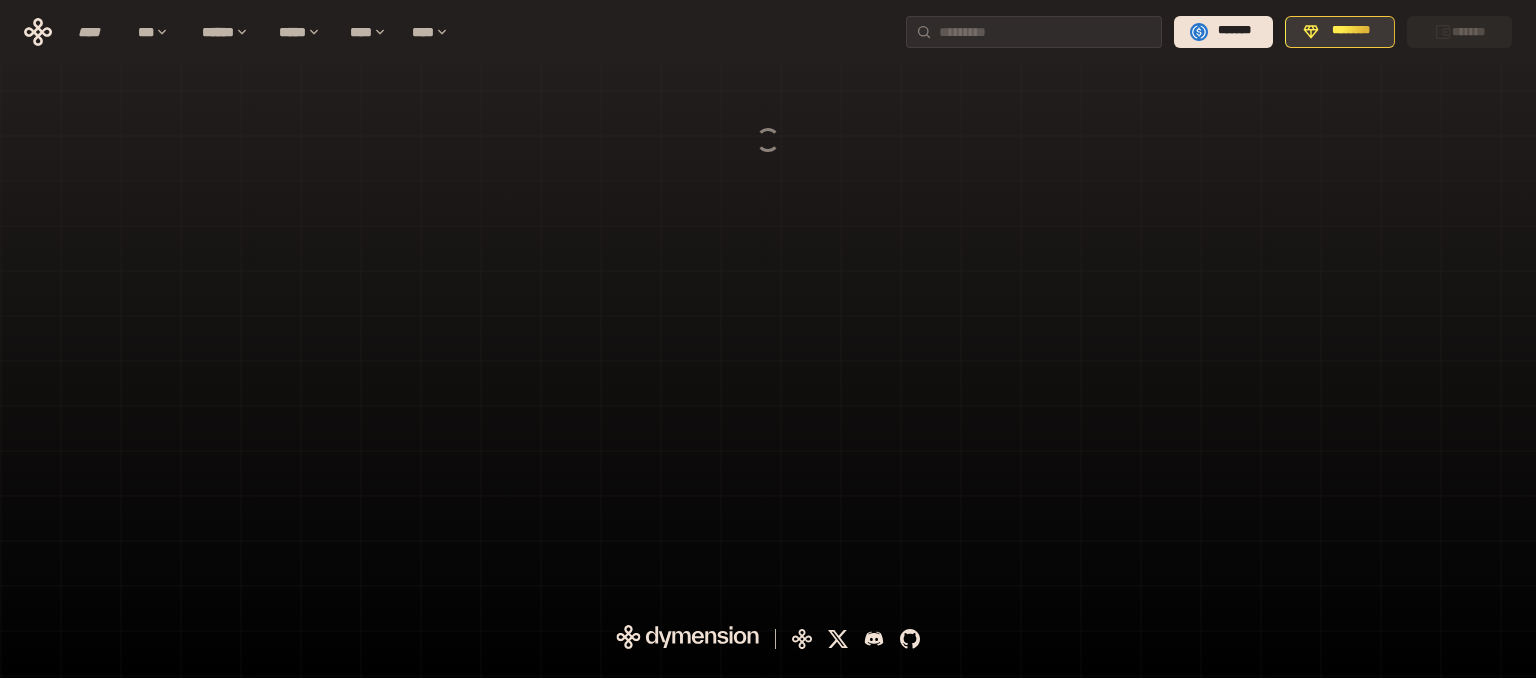 click on "********" at bounding box center [1340, 32] 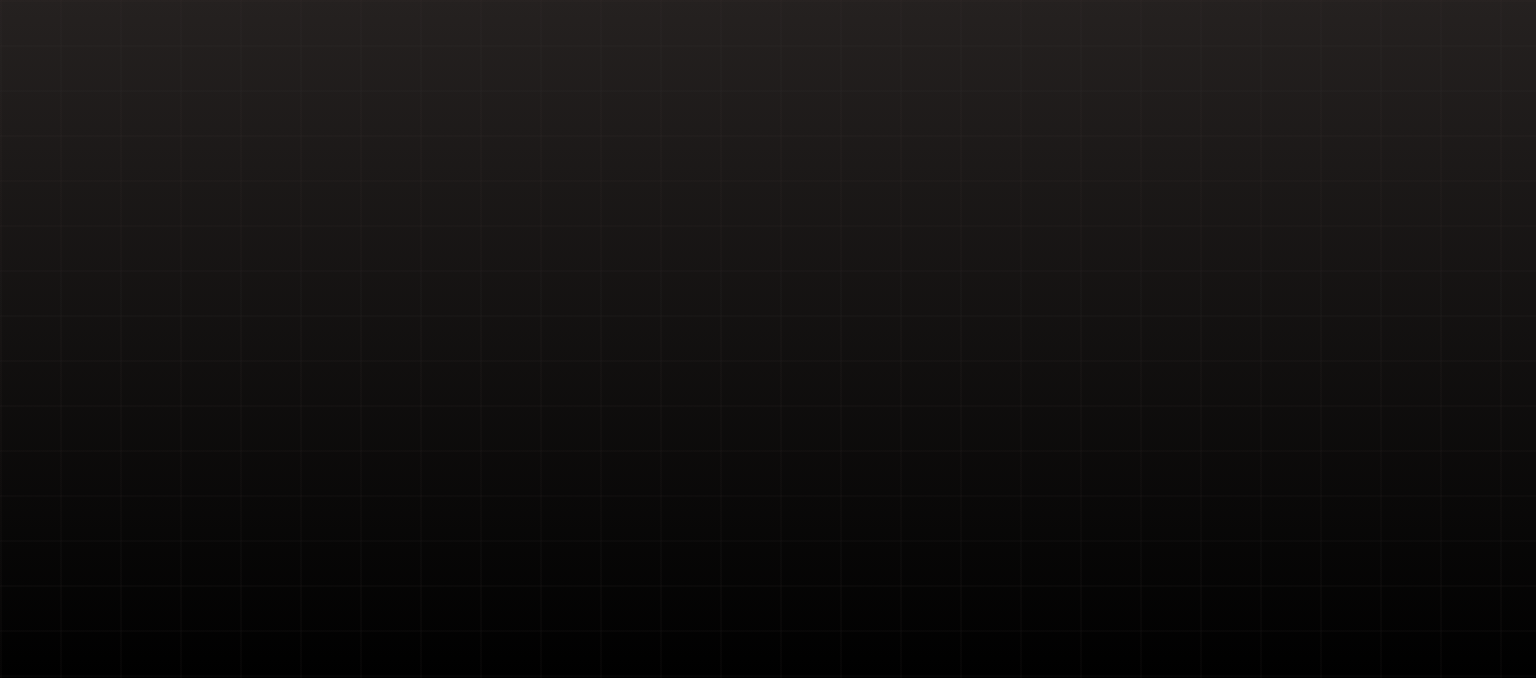 scroll, scrollTop: 0, scrollLeft: 0, axis: both 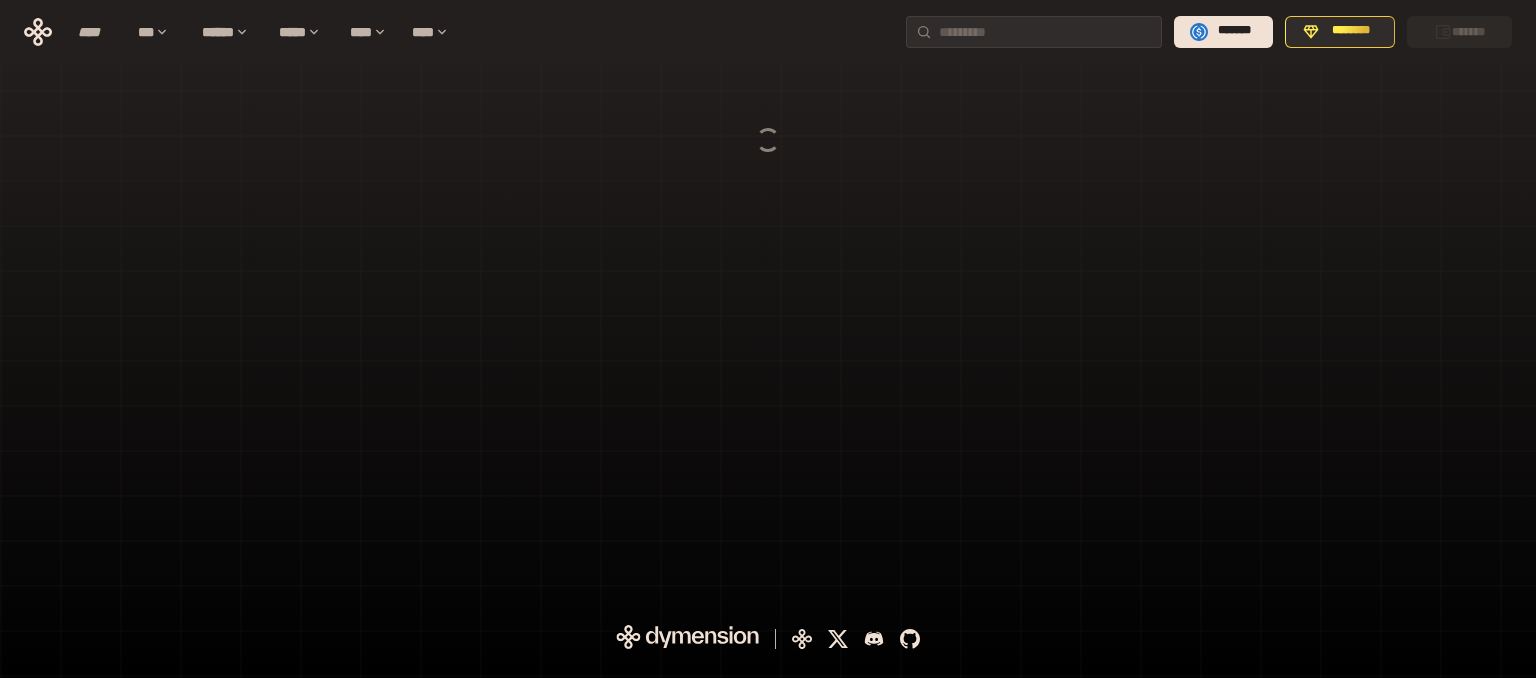 click at bounding box center [768, 300] 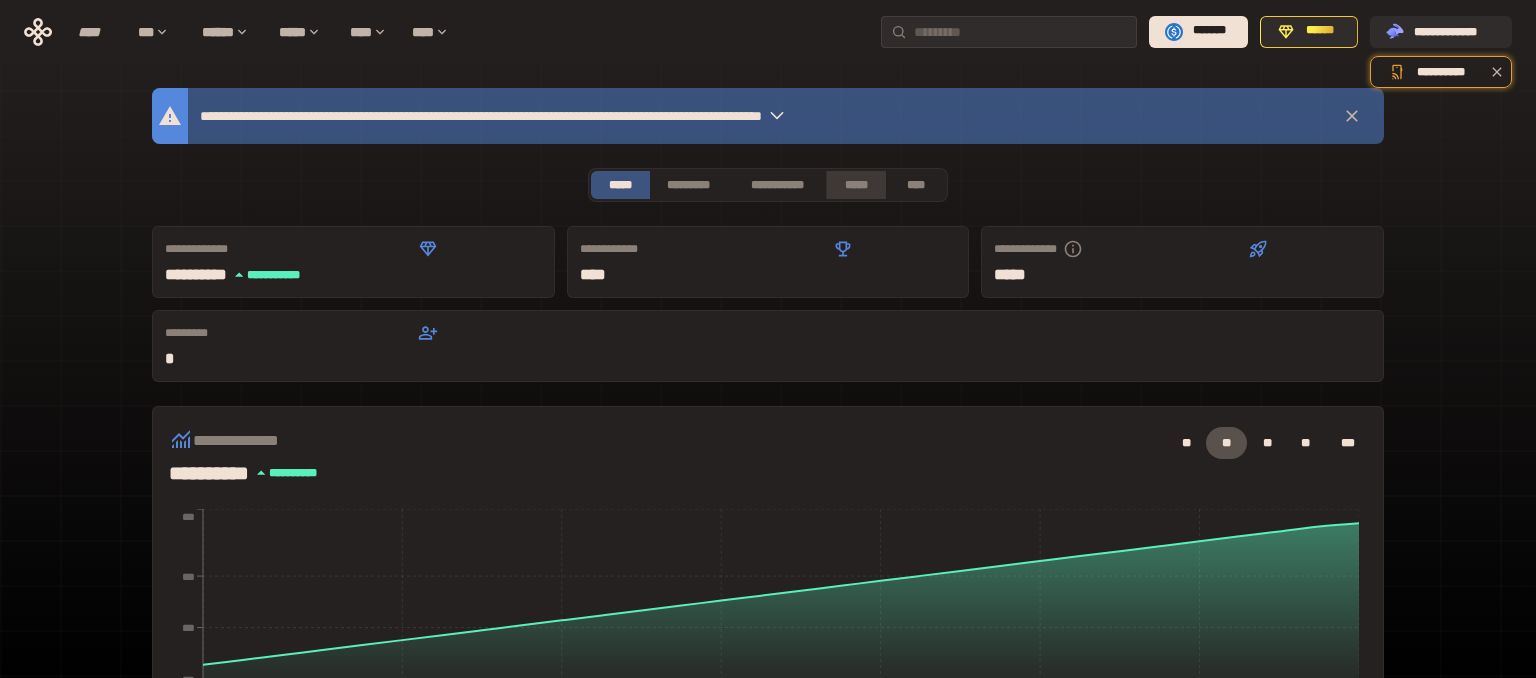click on "*****" at bounding box center (856, 185) 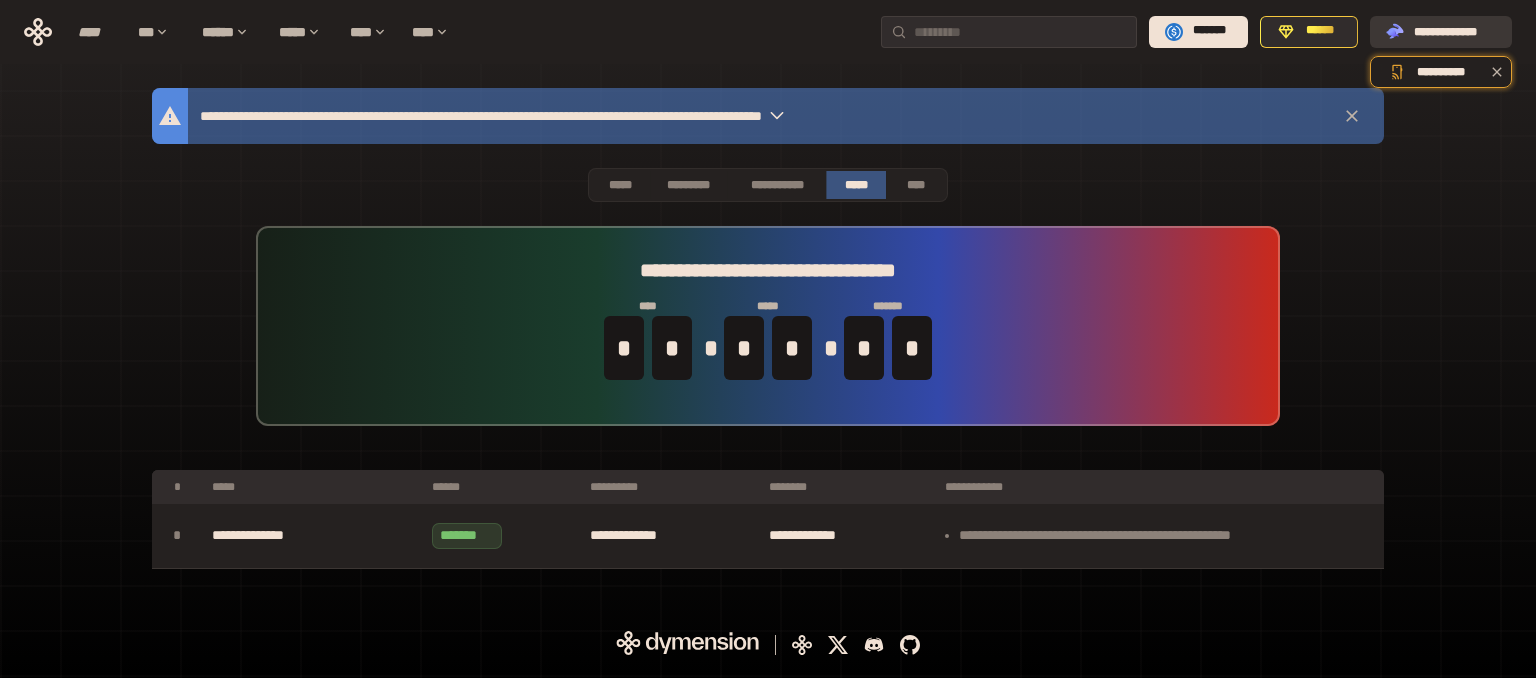 click on "**********" at bounding box center (1455, 31) 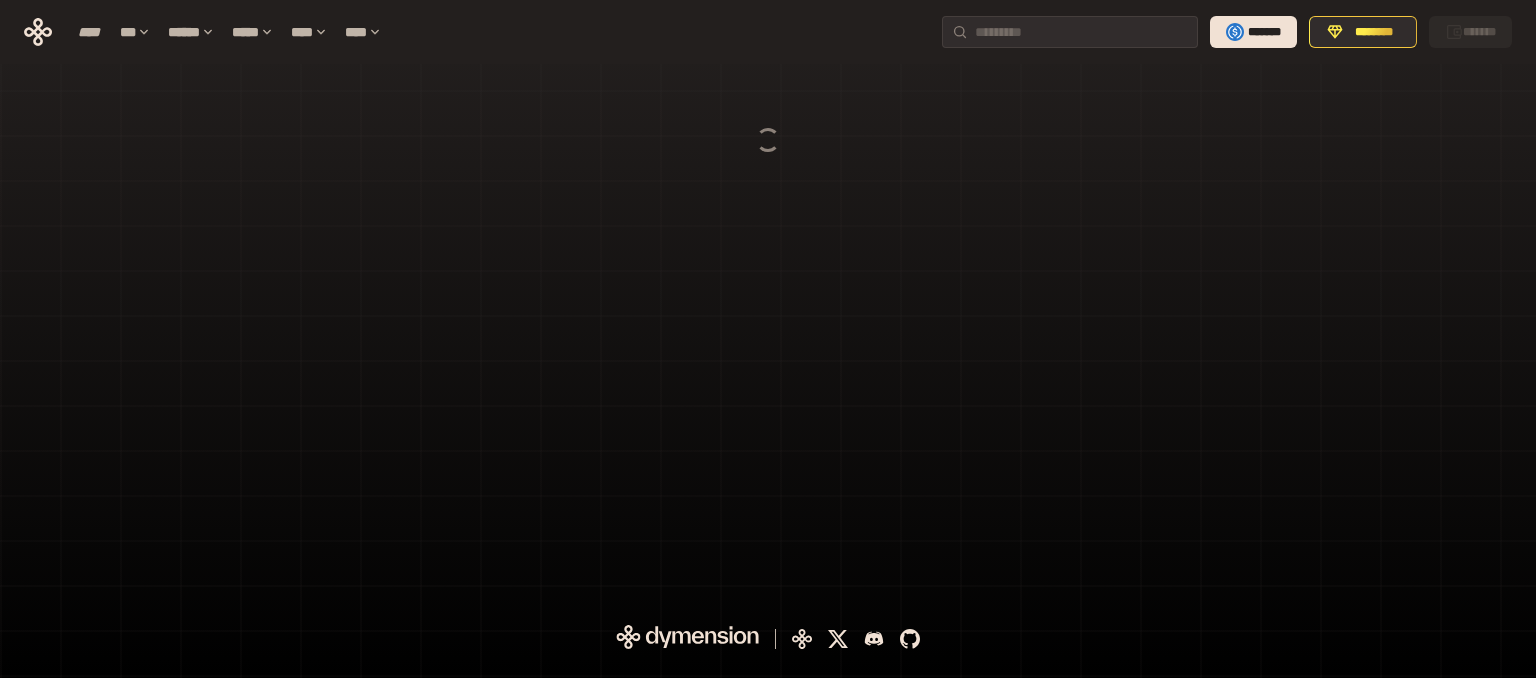 scroll, scrollTop: 0, scrollLeft: 0, axis: both 